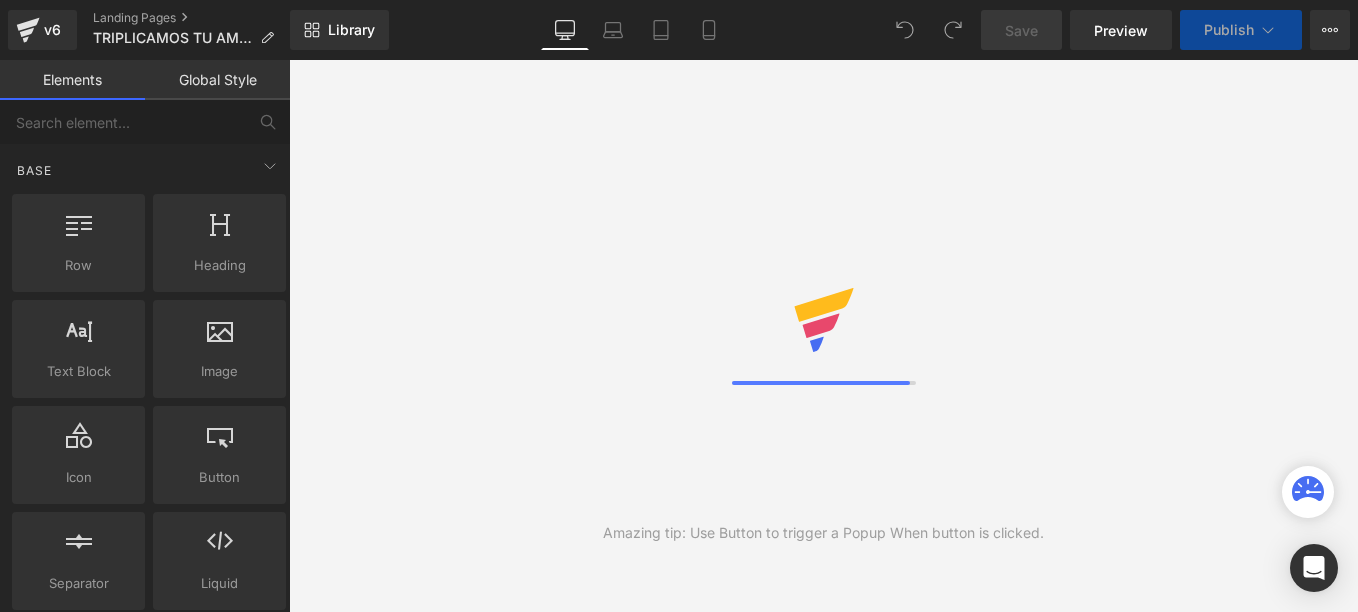 scroll, scrollTop: 0, scrollLeft: 0, axis: both 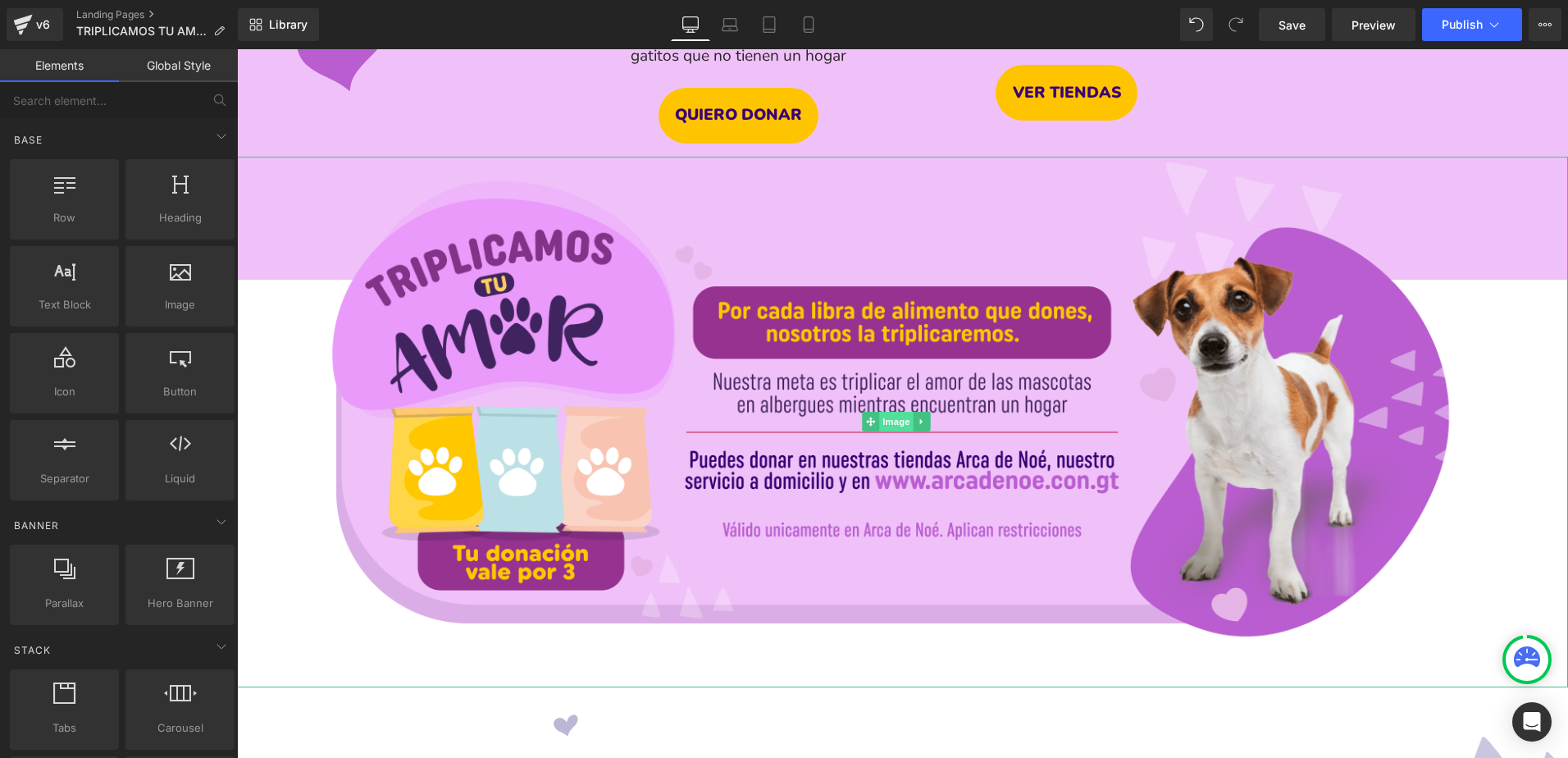 click on "Image" at bounding box center (896, 422) 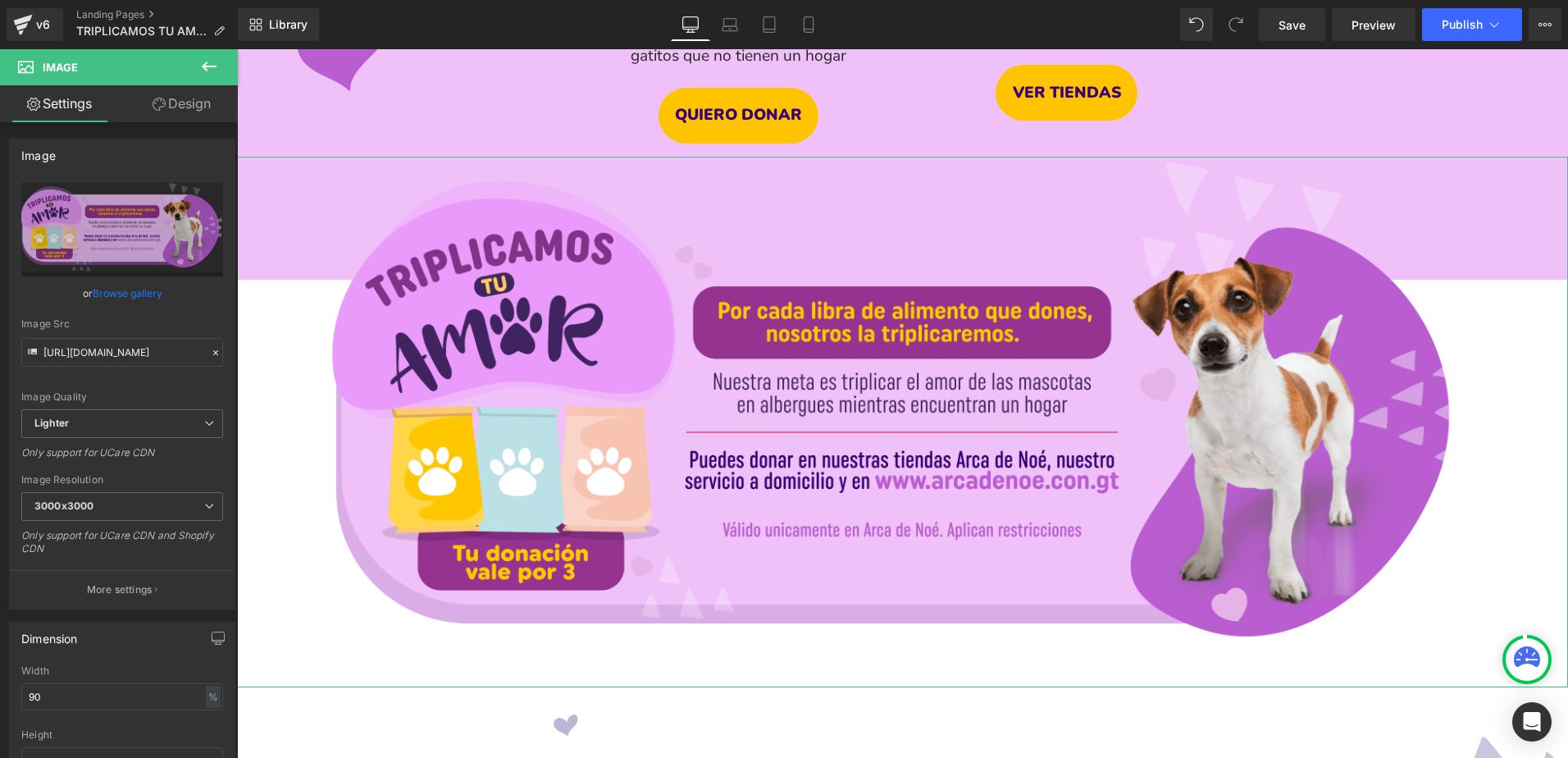 click on "Design" at bounding box center [181, 103] 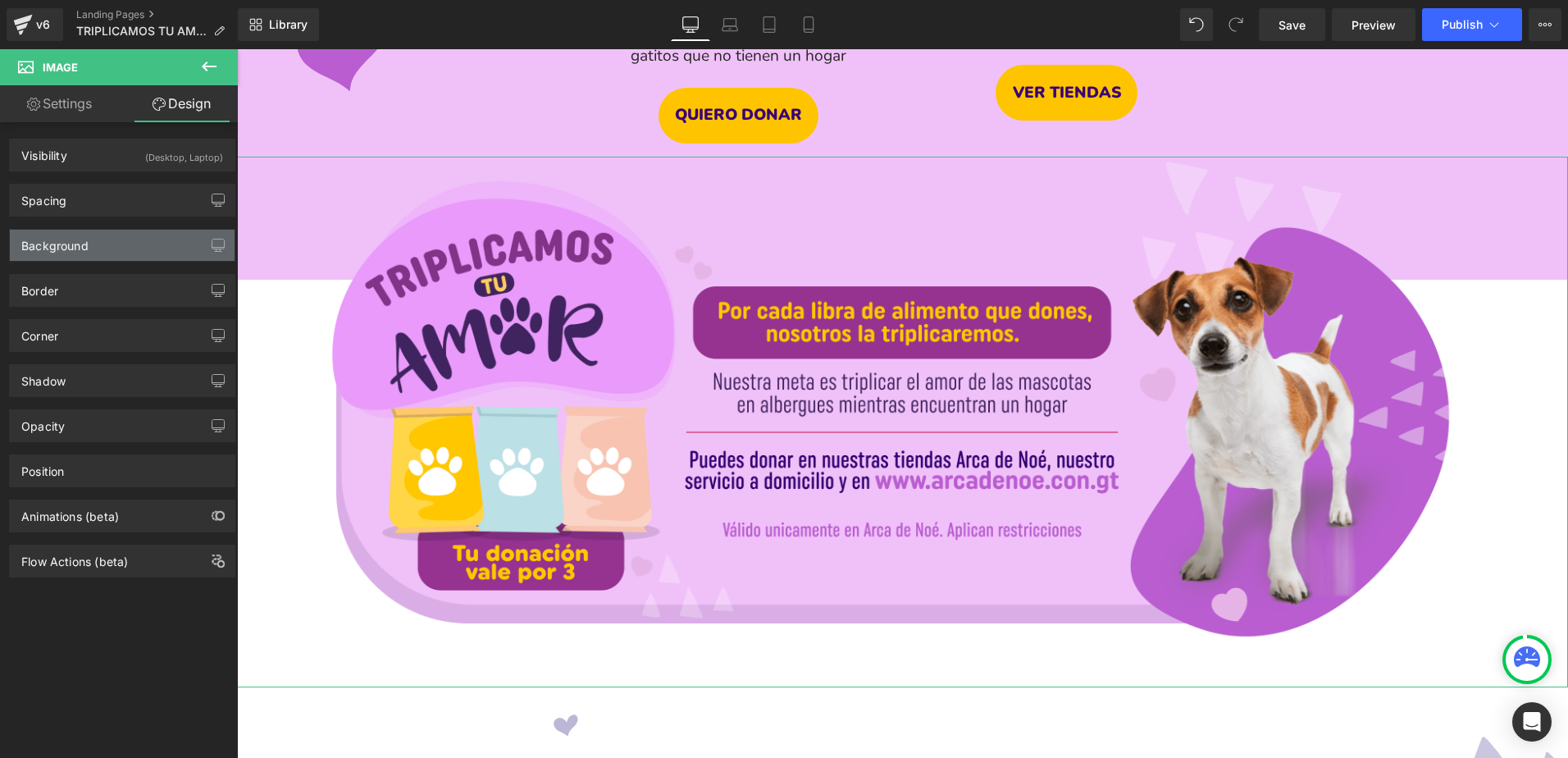 type on "-150" 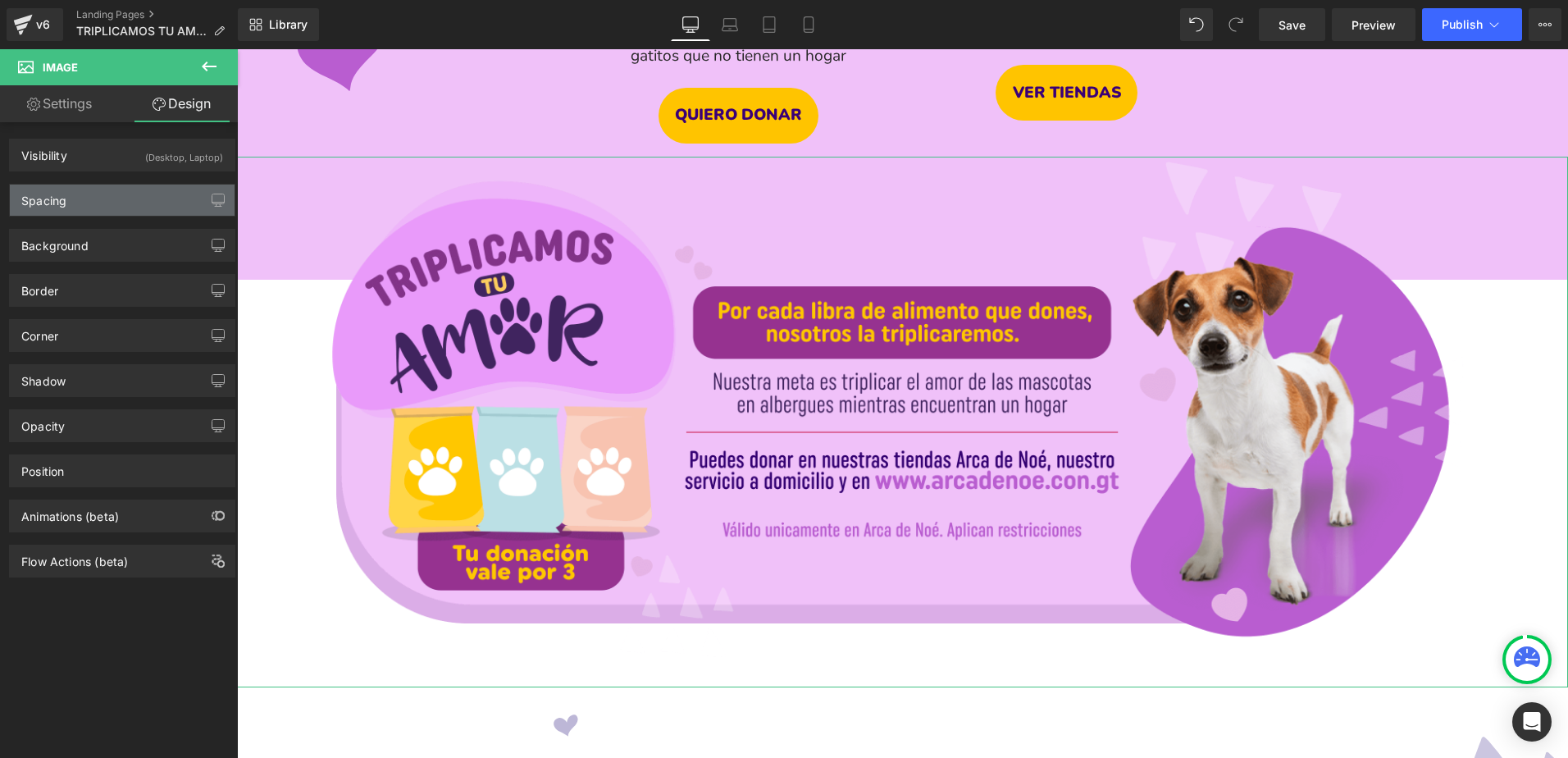 click on "Spacing" at bounding box center [122, 200] 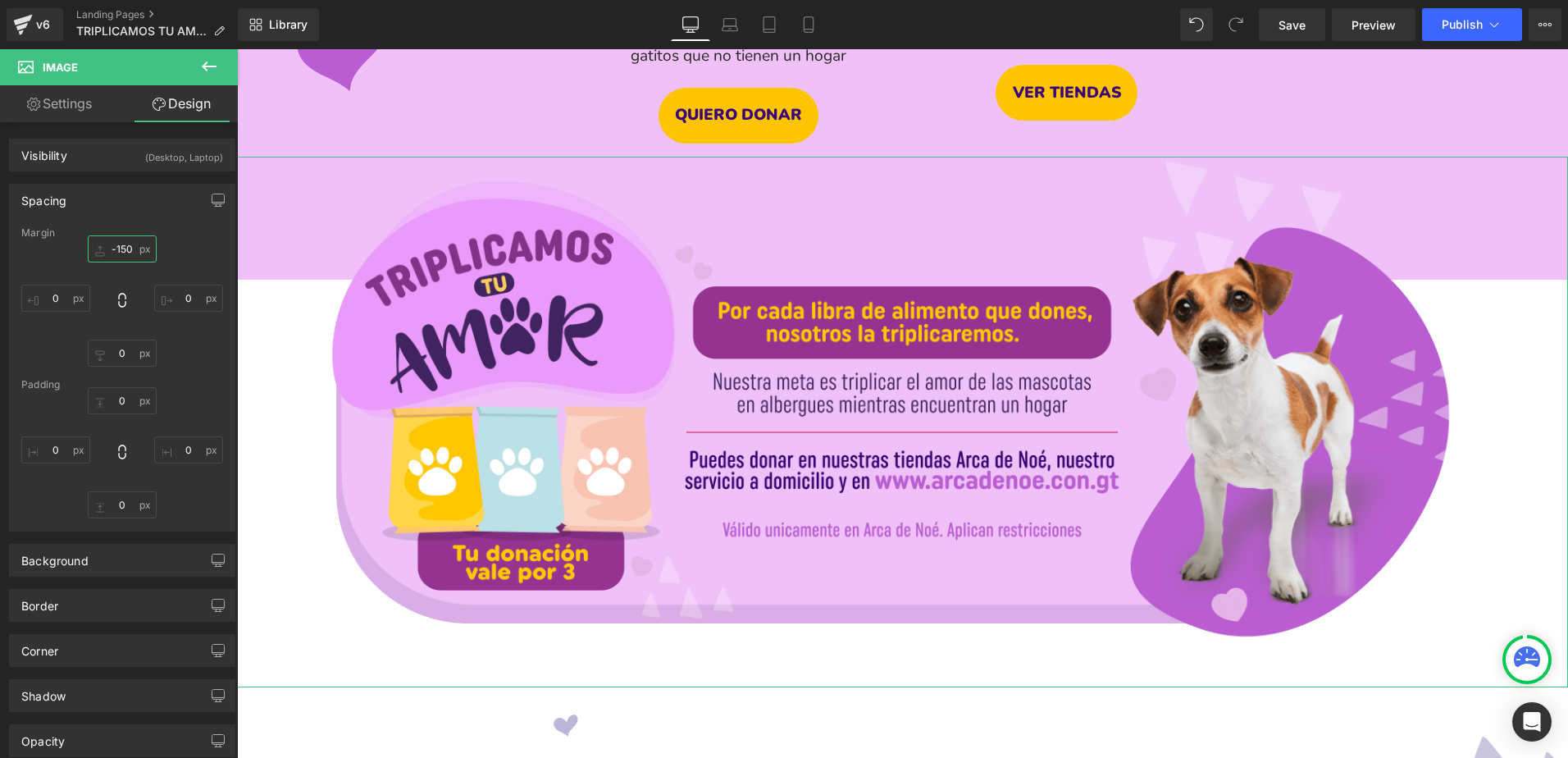 click on "-150" at bounding box center (122, 249) 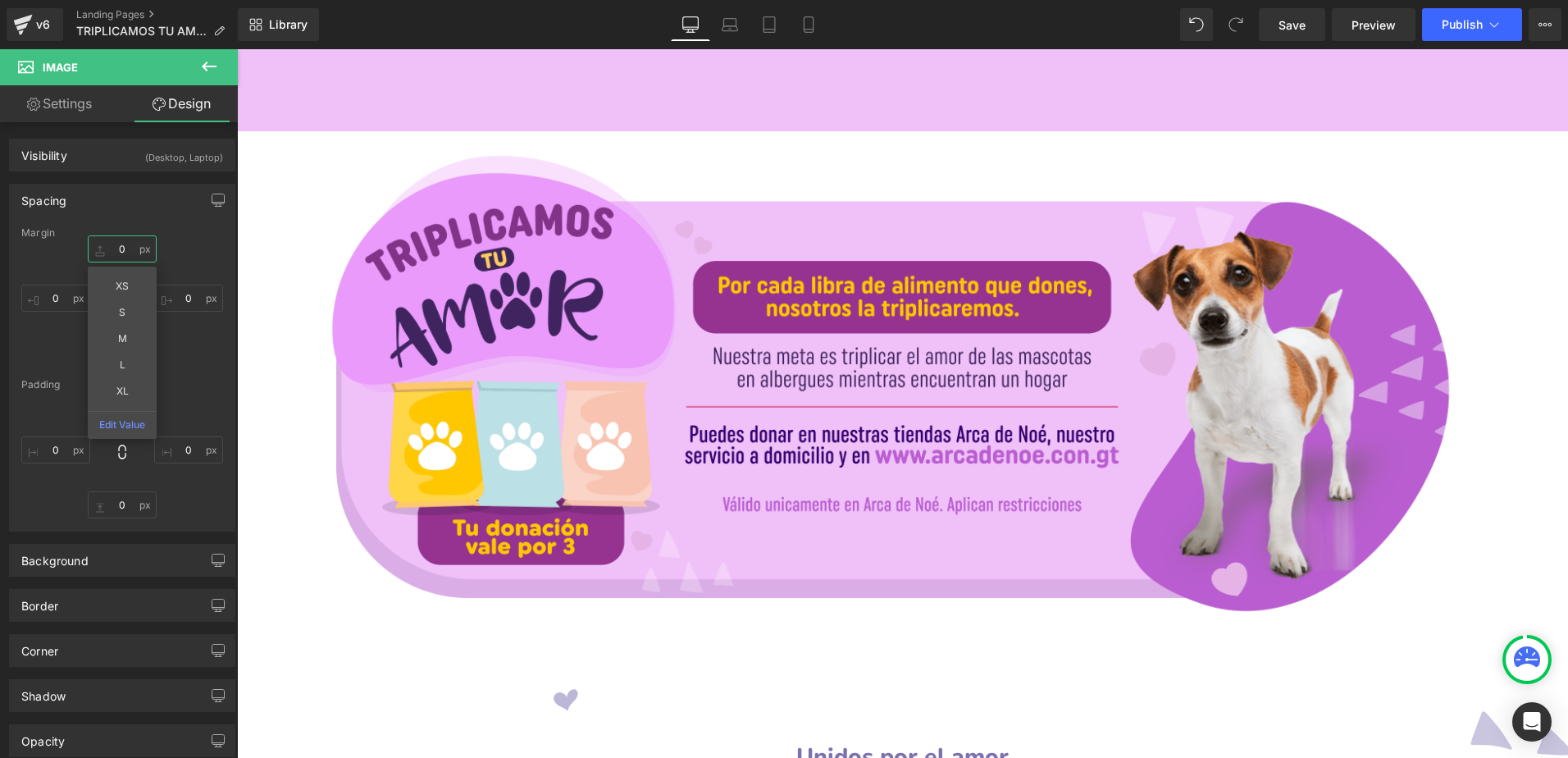 scroll, scrollTop: 1887, scrollLeft: 0, axis: vertical 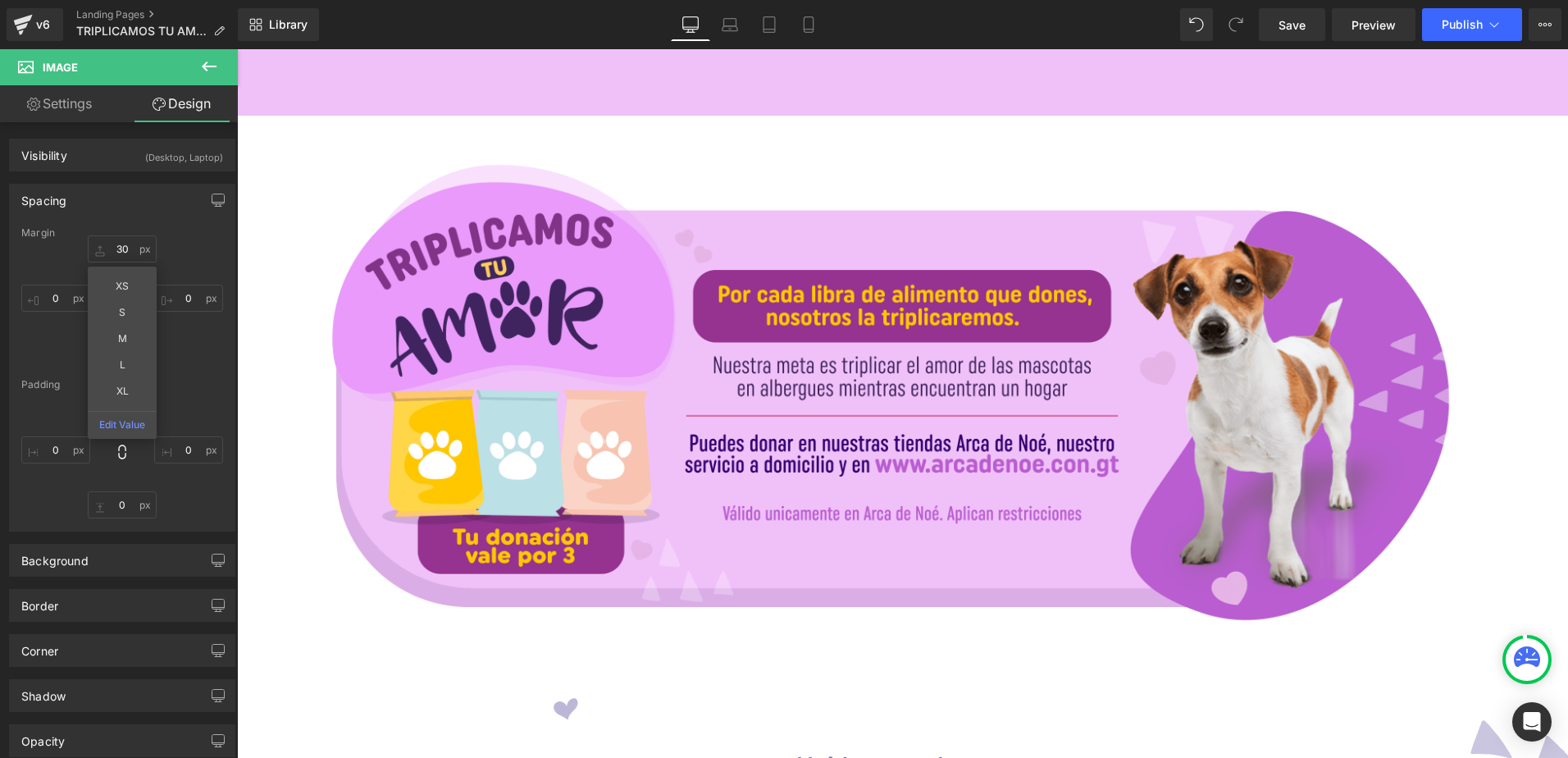 click on "Library Desktop Desktop Laptop Tablet Mobile Save Preview Publish Scheduled View Live Page View with current Template Save Template to Library Schedule Publish  Optimize  Publish Settings Shortcuts  Your page can’t be published   You've reached the maximum number of published pages on your plan  (0/0).  You need to upgrade your plan or unpublish all your pages to get 1 publish slot.   Unpublish pages   Upgrade plan" at bounding box center [903, 25] 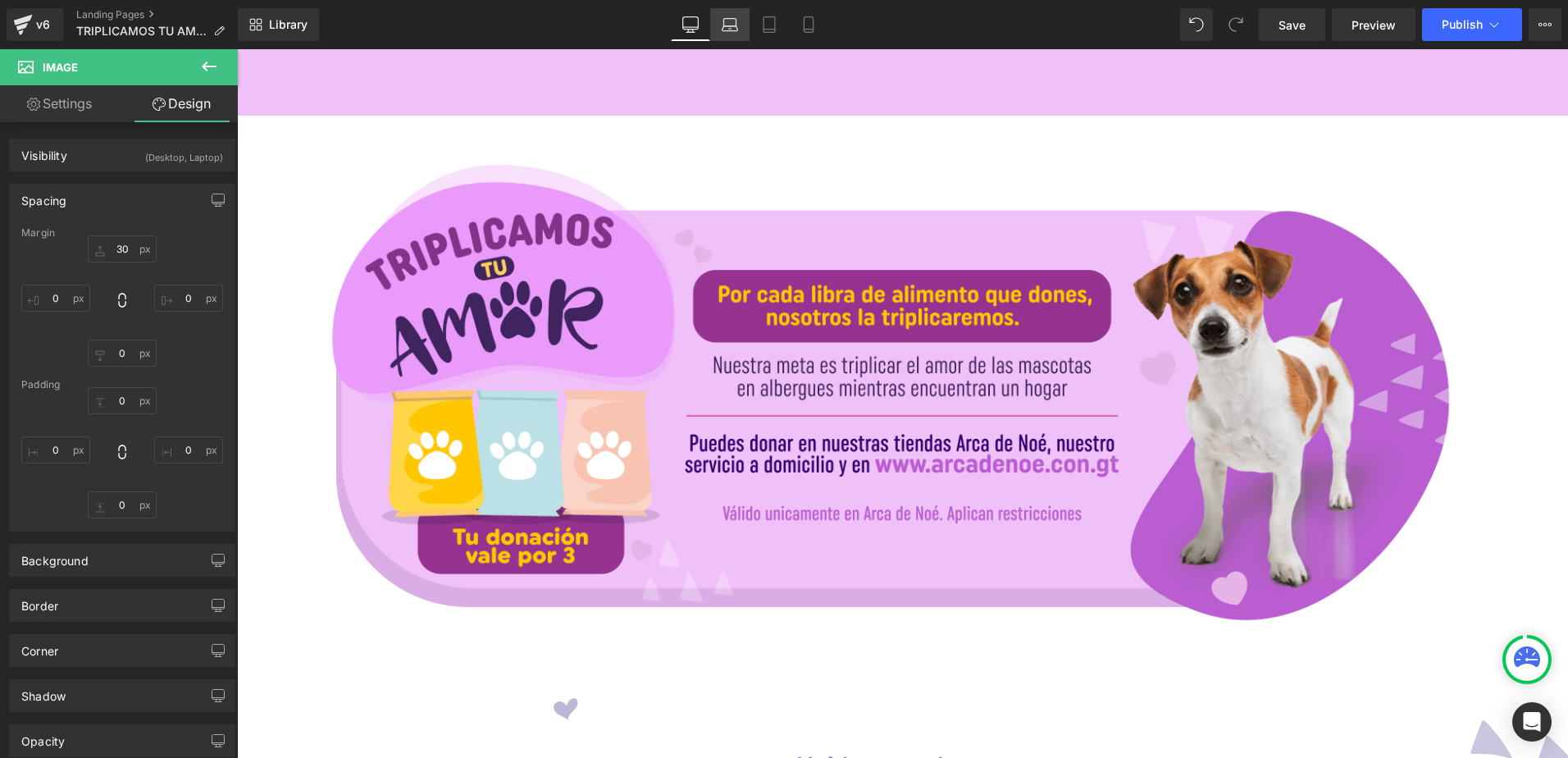 click 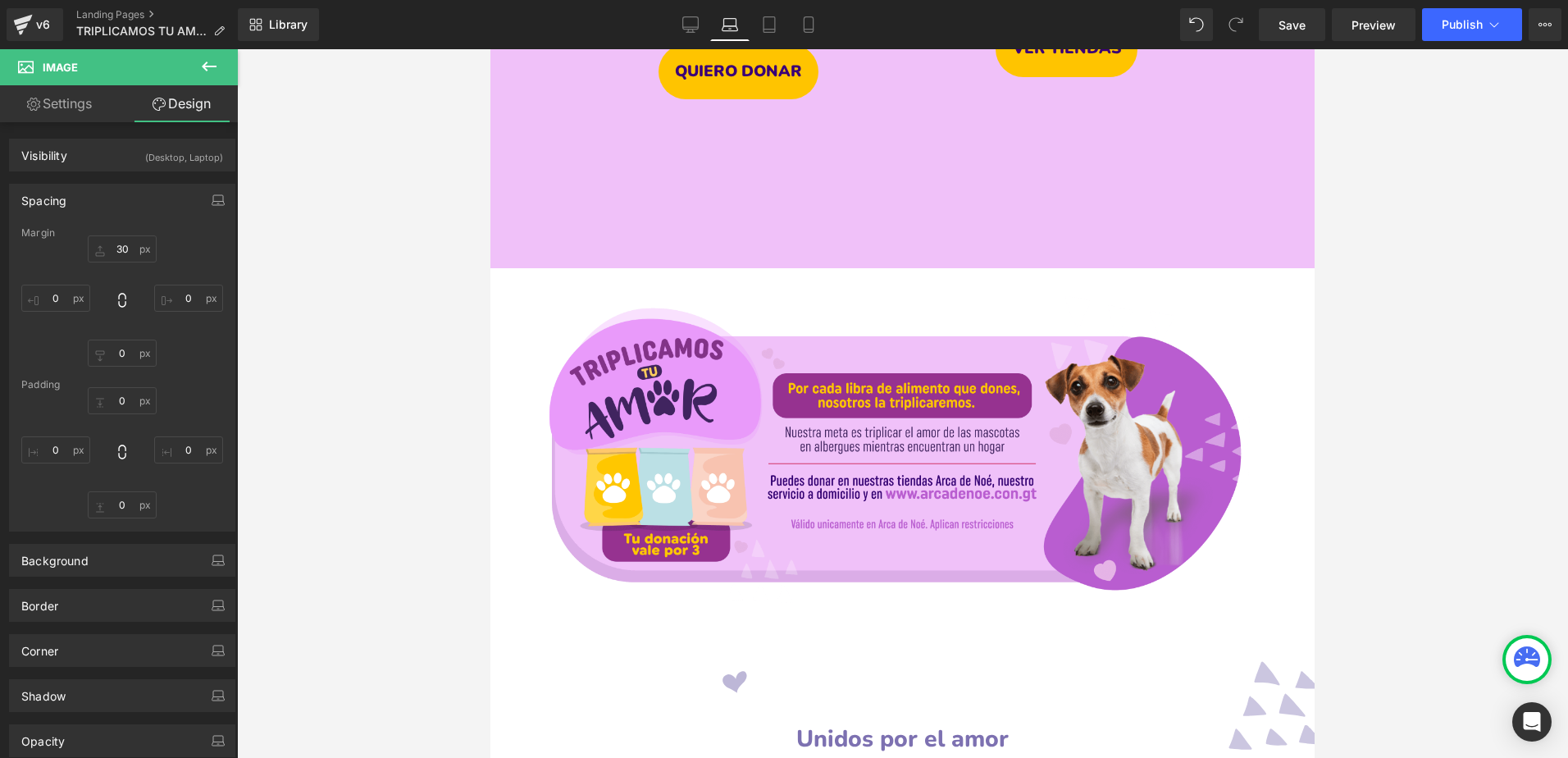 type on "30" 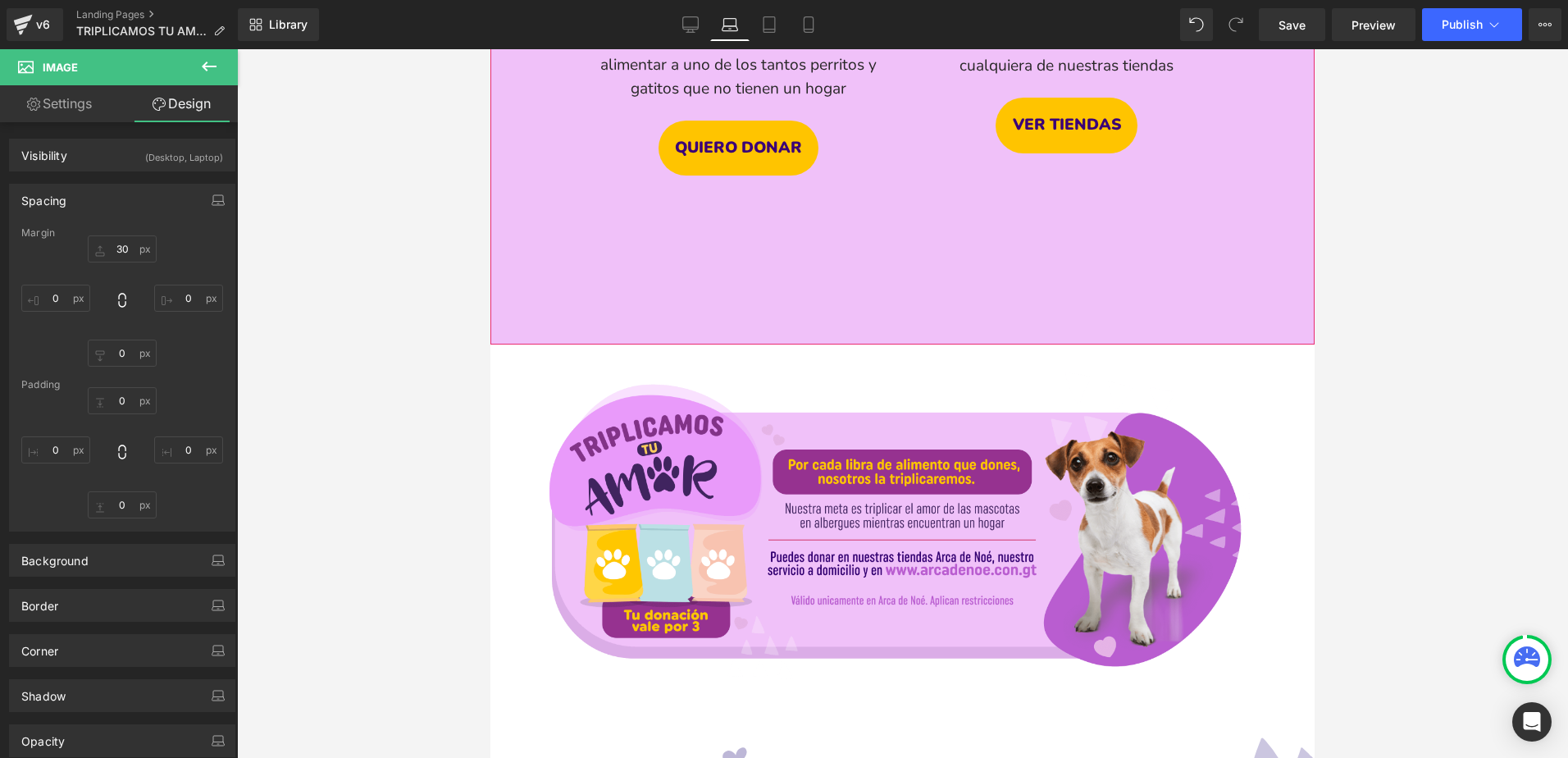 scroll, scrollTop: 1340, scrollLeft: 0, axis: vertical 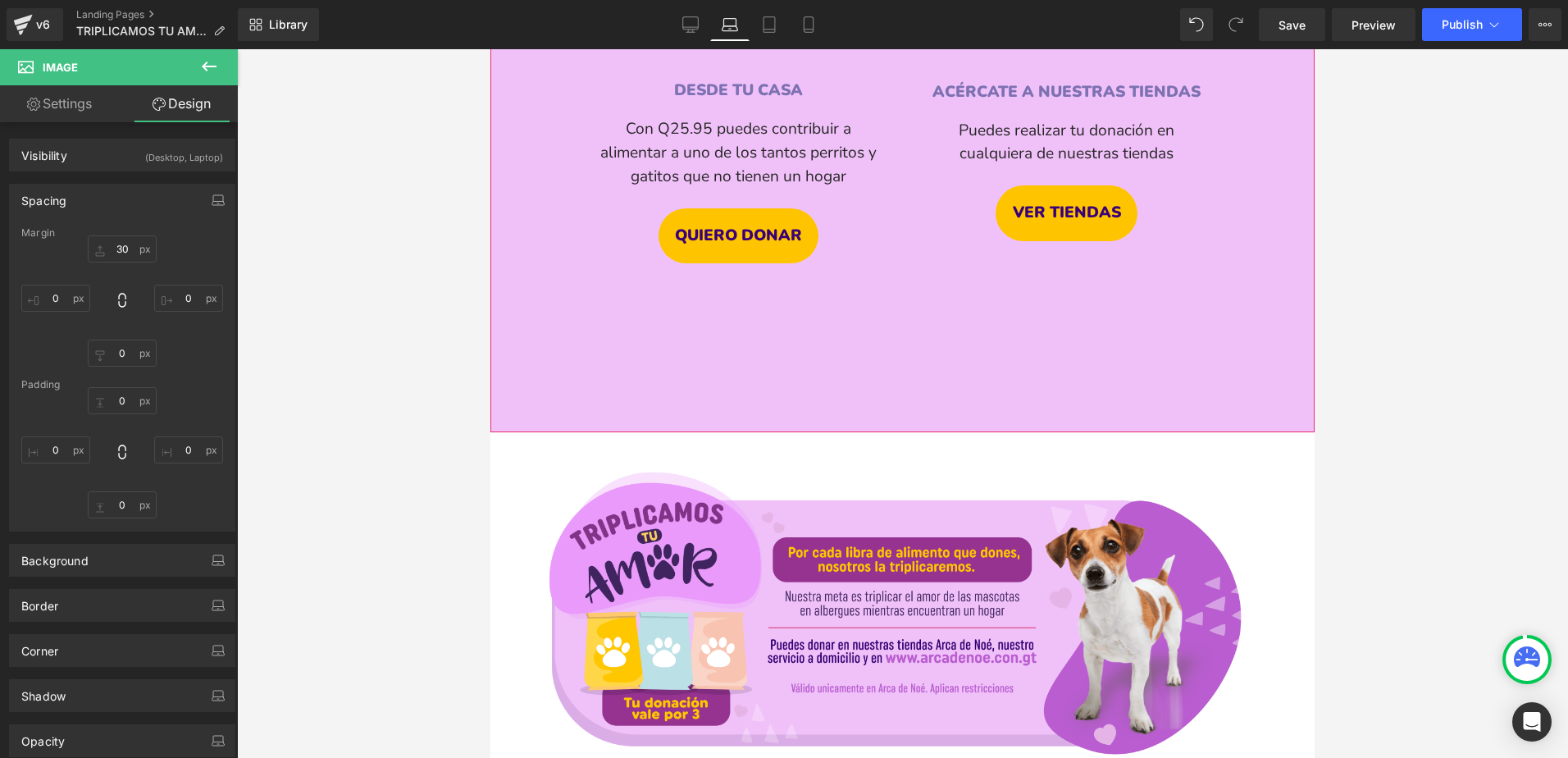 click at bounding box center [902, 29] 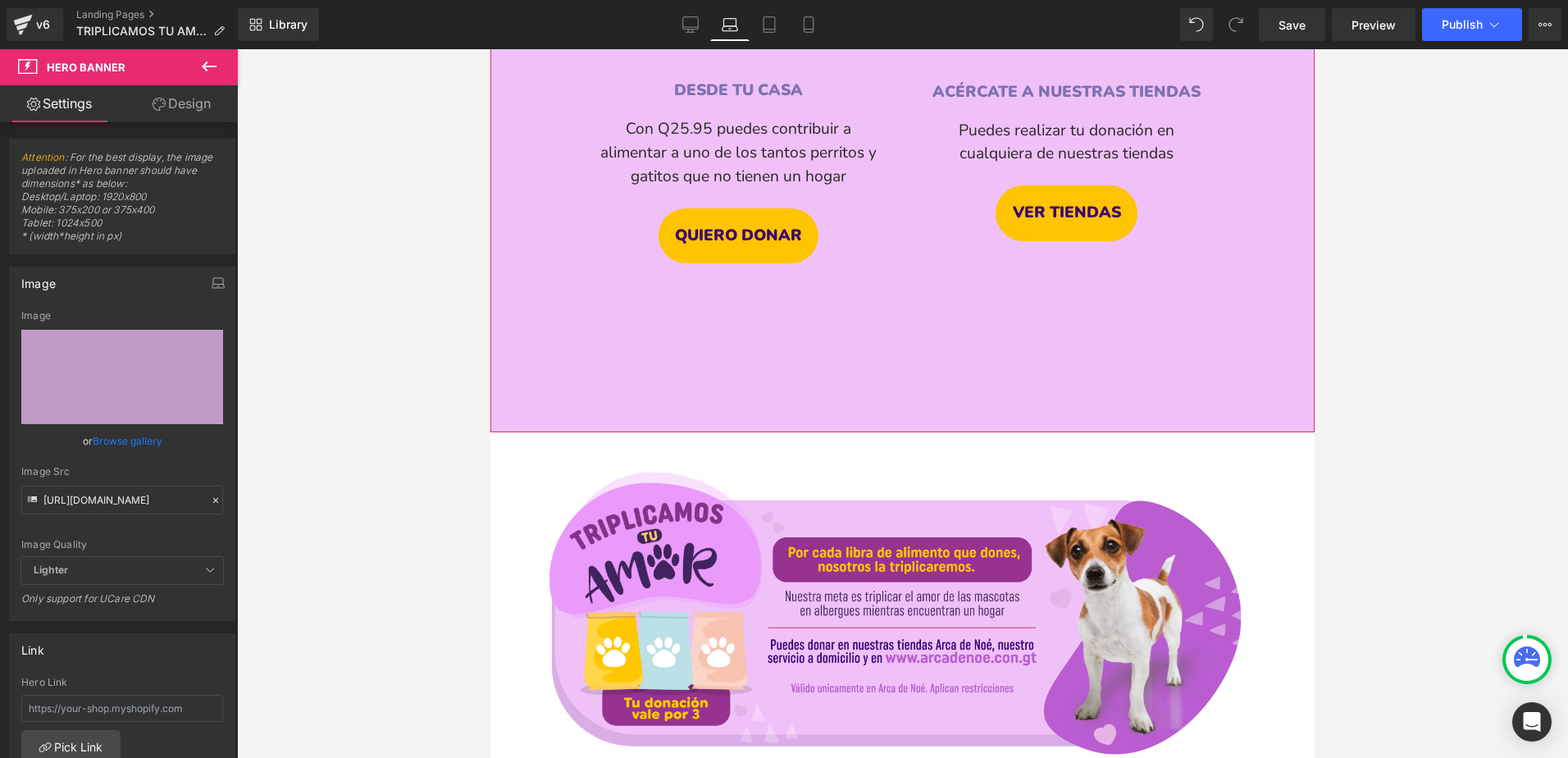 click on "Design" at bounding box center (181, 103) 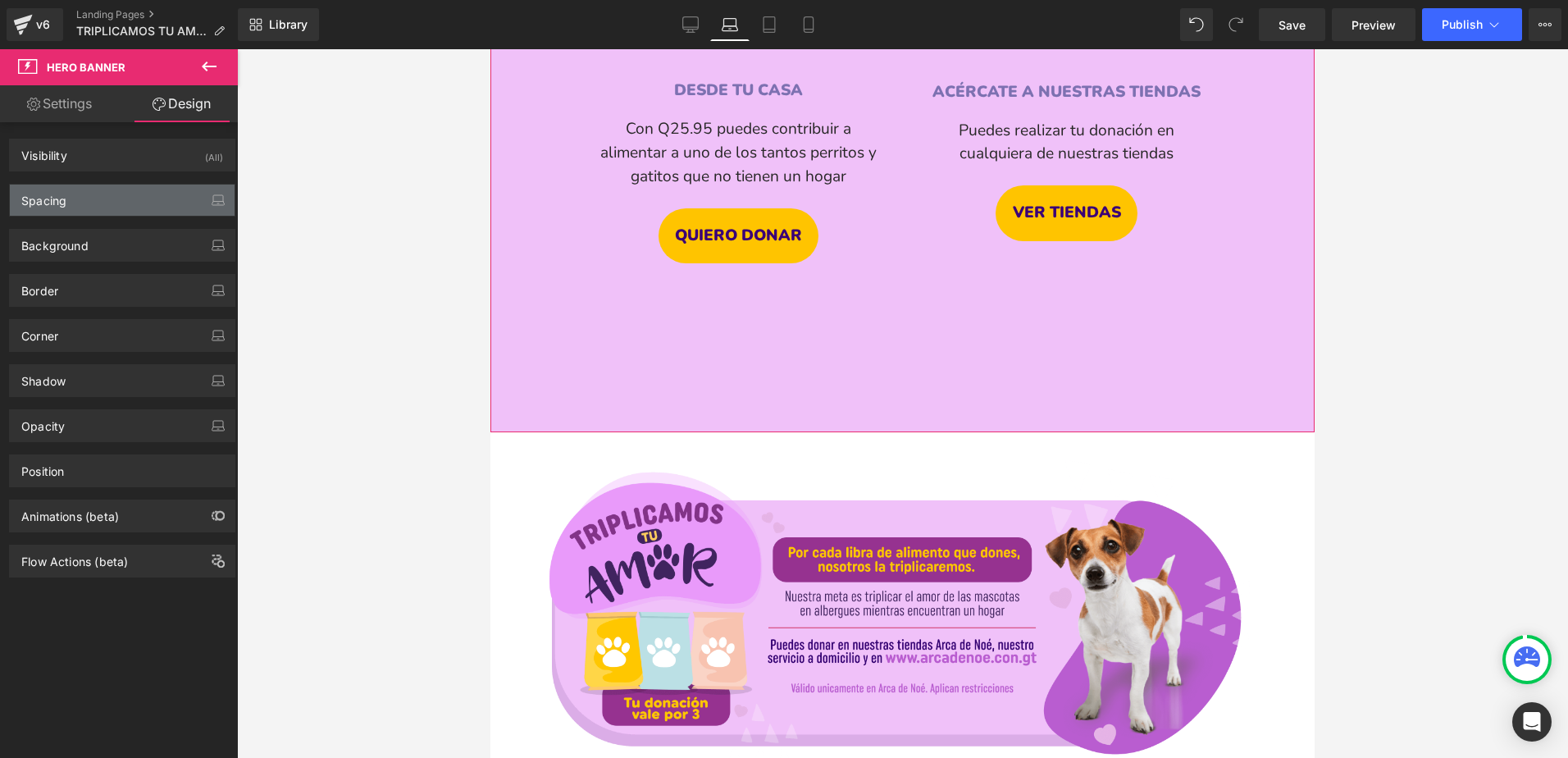 click on "Spacing" at bounding box center (122, 200) 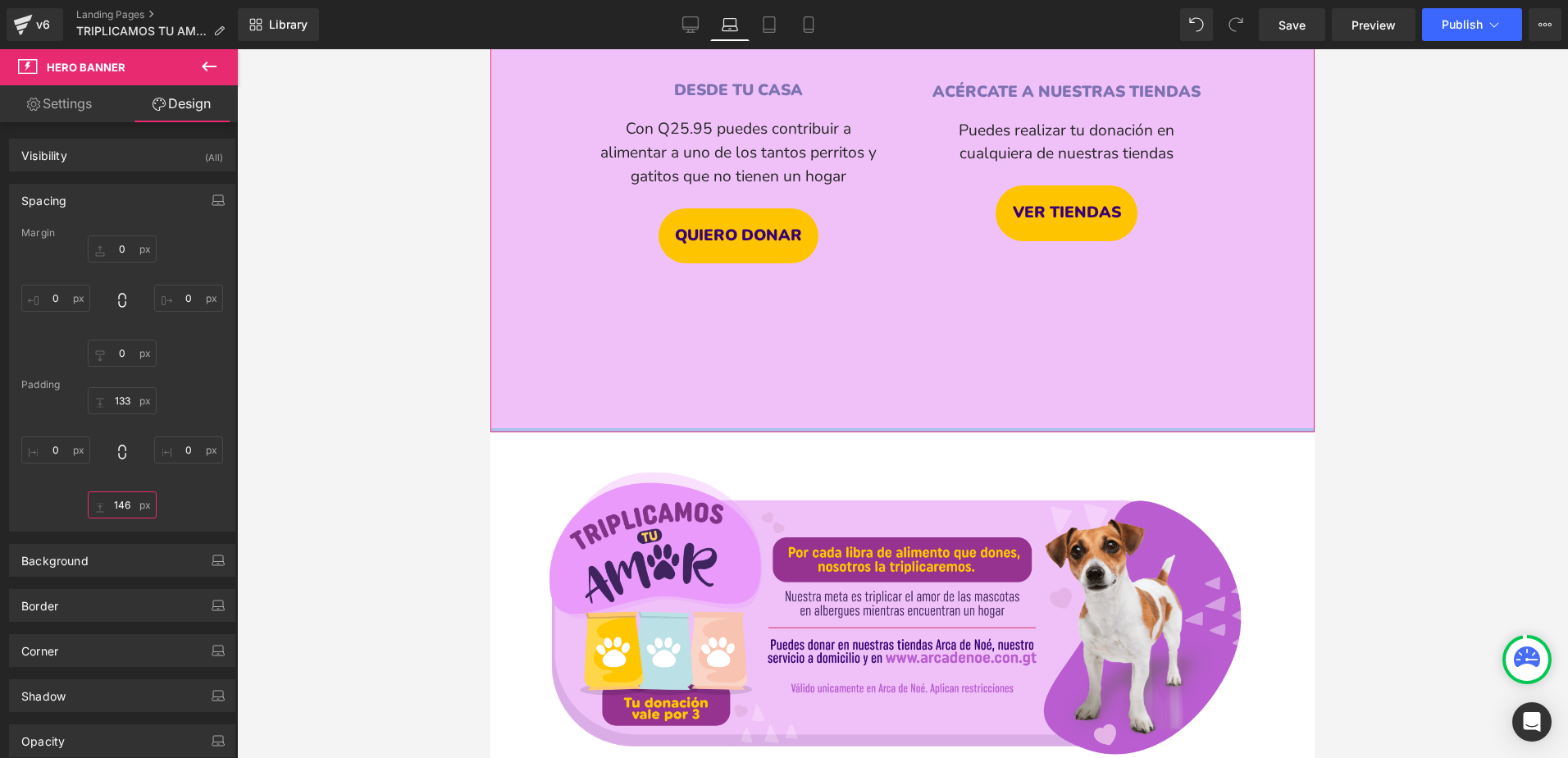 click on "146" at bounding box center (122, 505) 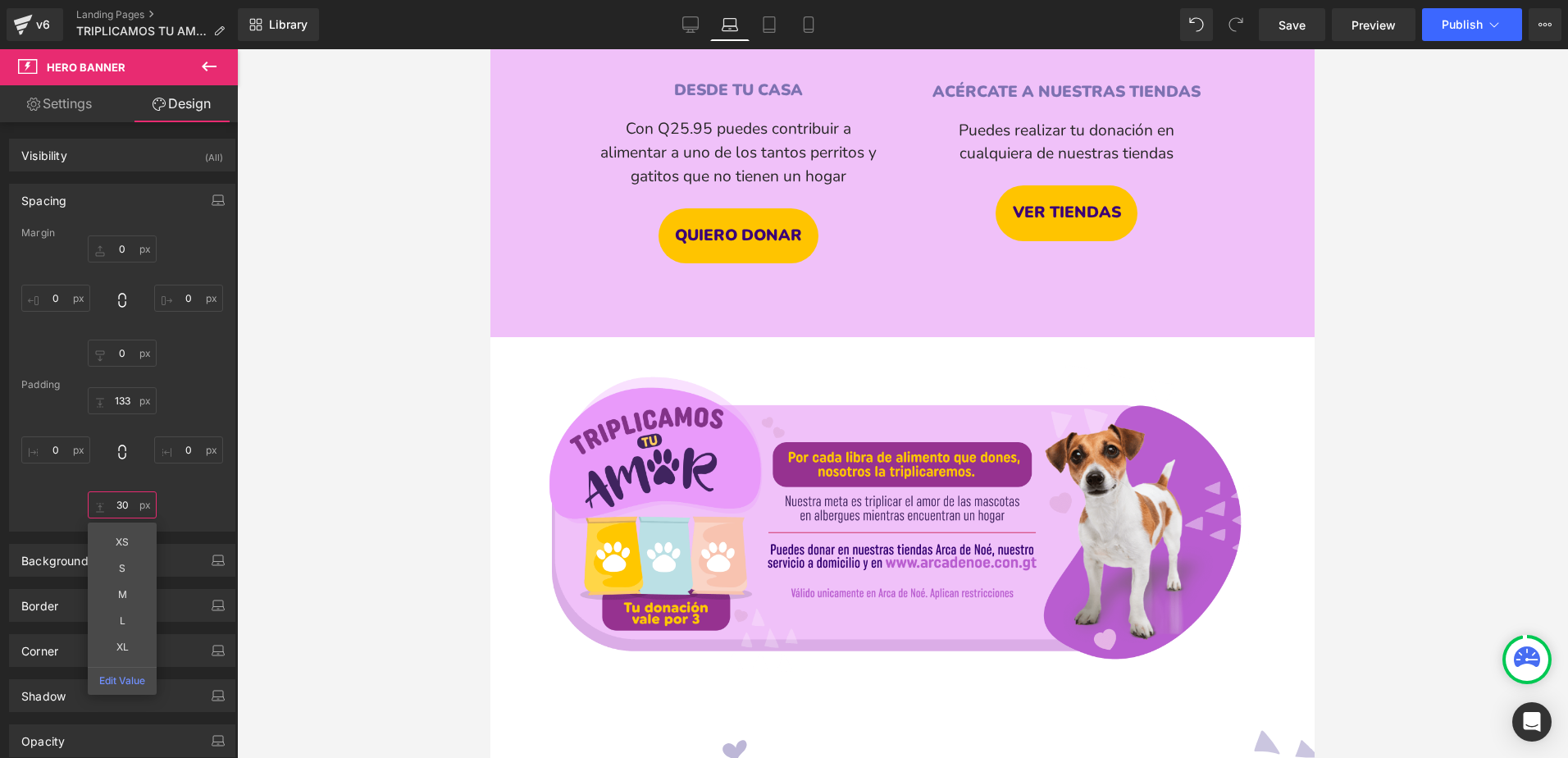 type on "30" 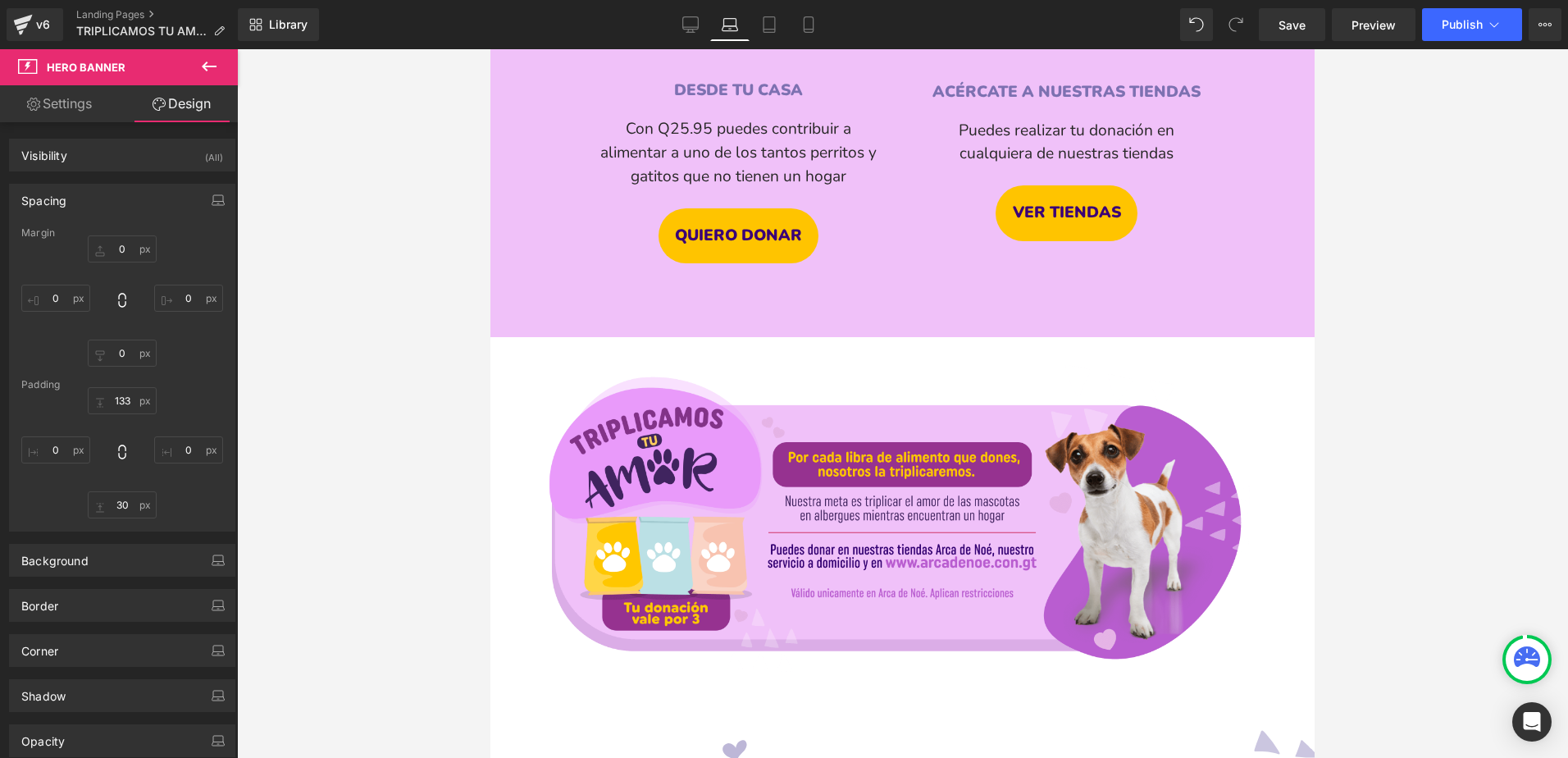 click on "Library Laptop Desktop Laptop Tablet Mobile Save Preview Publish Scheduled View Live Page View with current Template Save Template to Library Schedule Publish  Optimize  Publish Settings Shortcuts  Your page can’t be published   You've reached the maximum number of published pages on your plan  (0/0).  You need to upgrade your plan or unpublish all your pages to get 1 publish slot.   Unpublish pages   Upgrade plan" at bounding box center (903, 25) 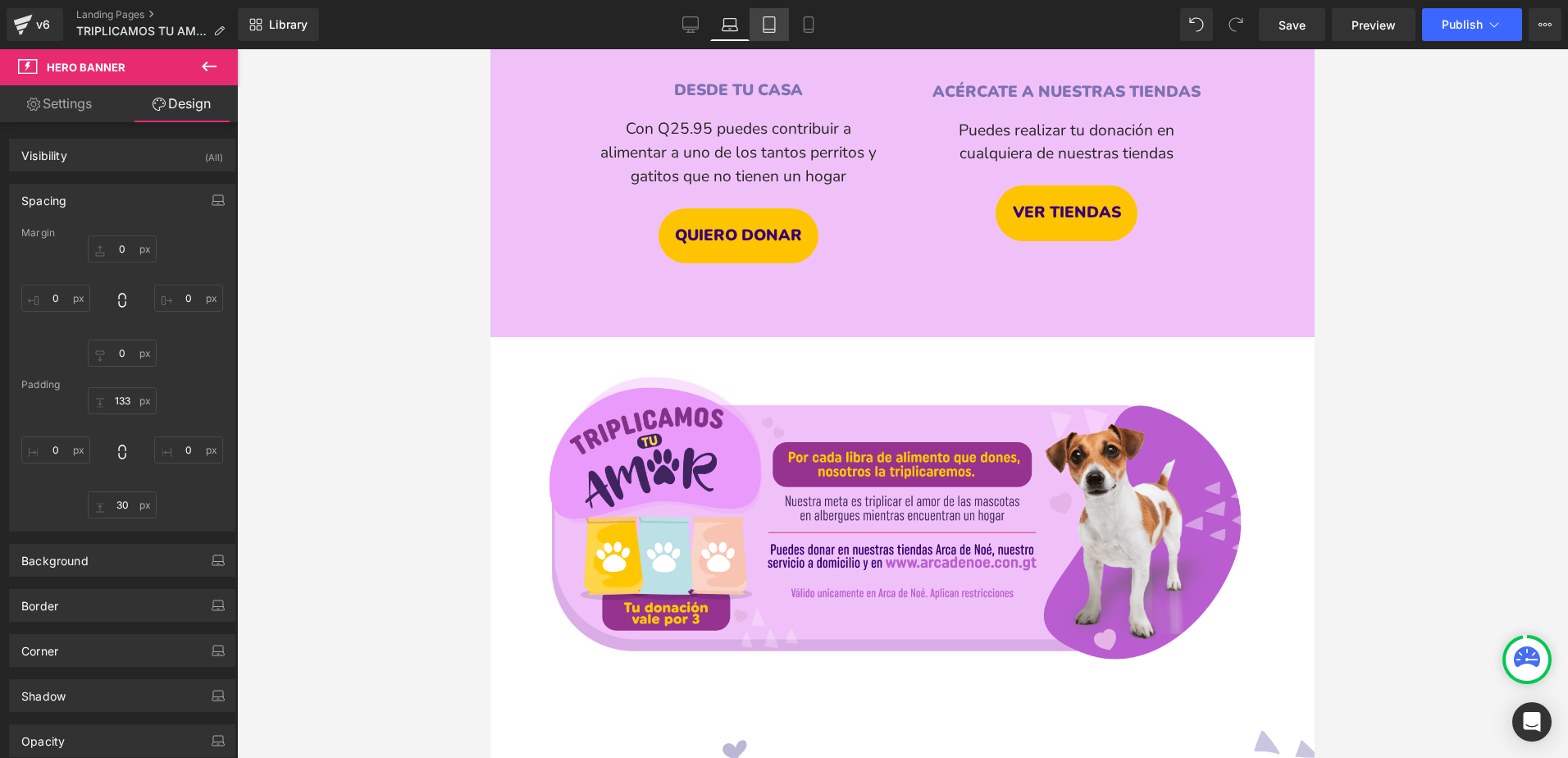 click on "Tablet" at bounding box center (769, 25) 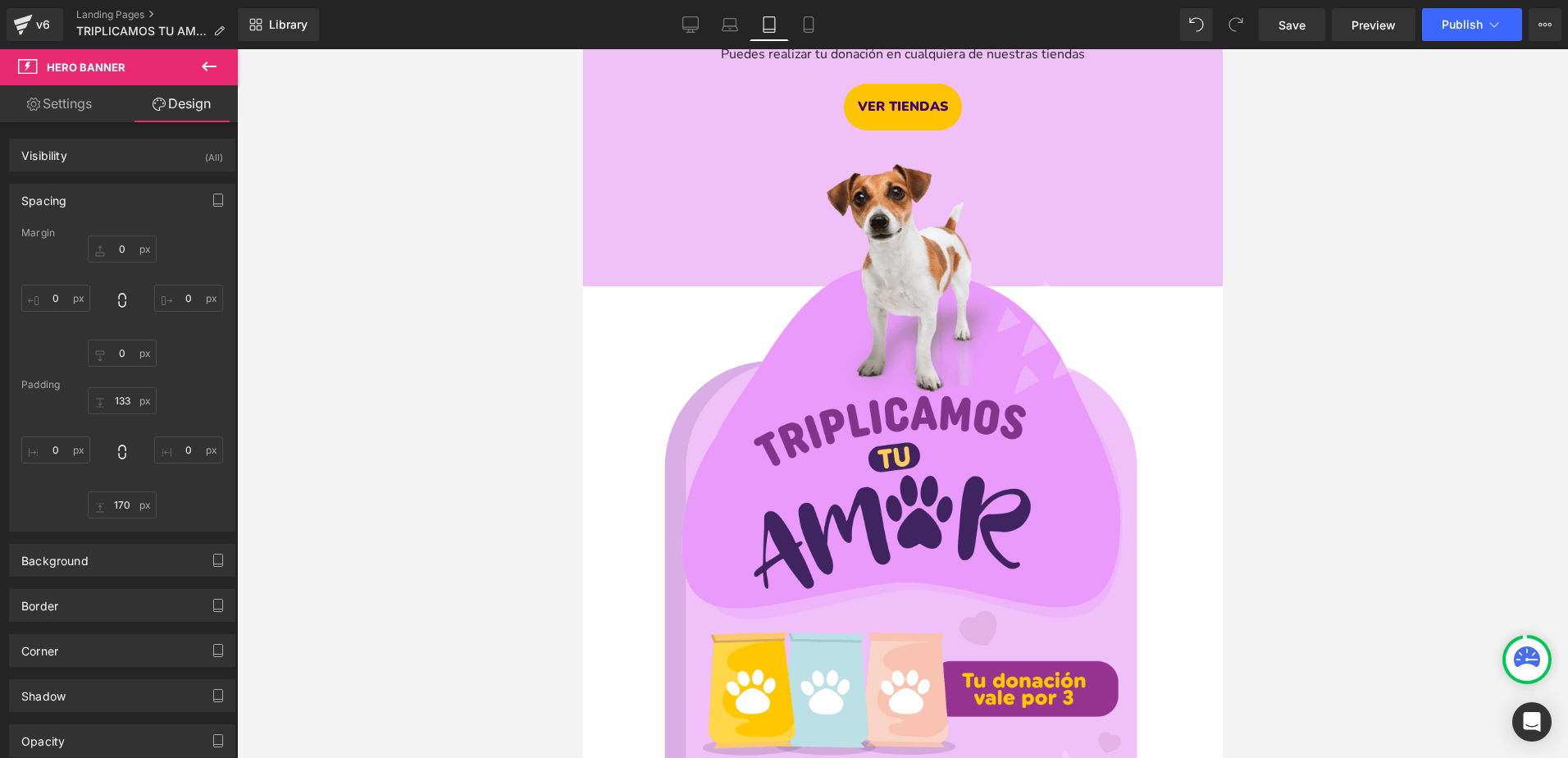 scroll, scrollTop: 2424, scrollLeft: 0, axis: vertical 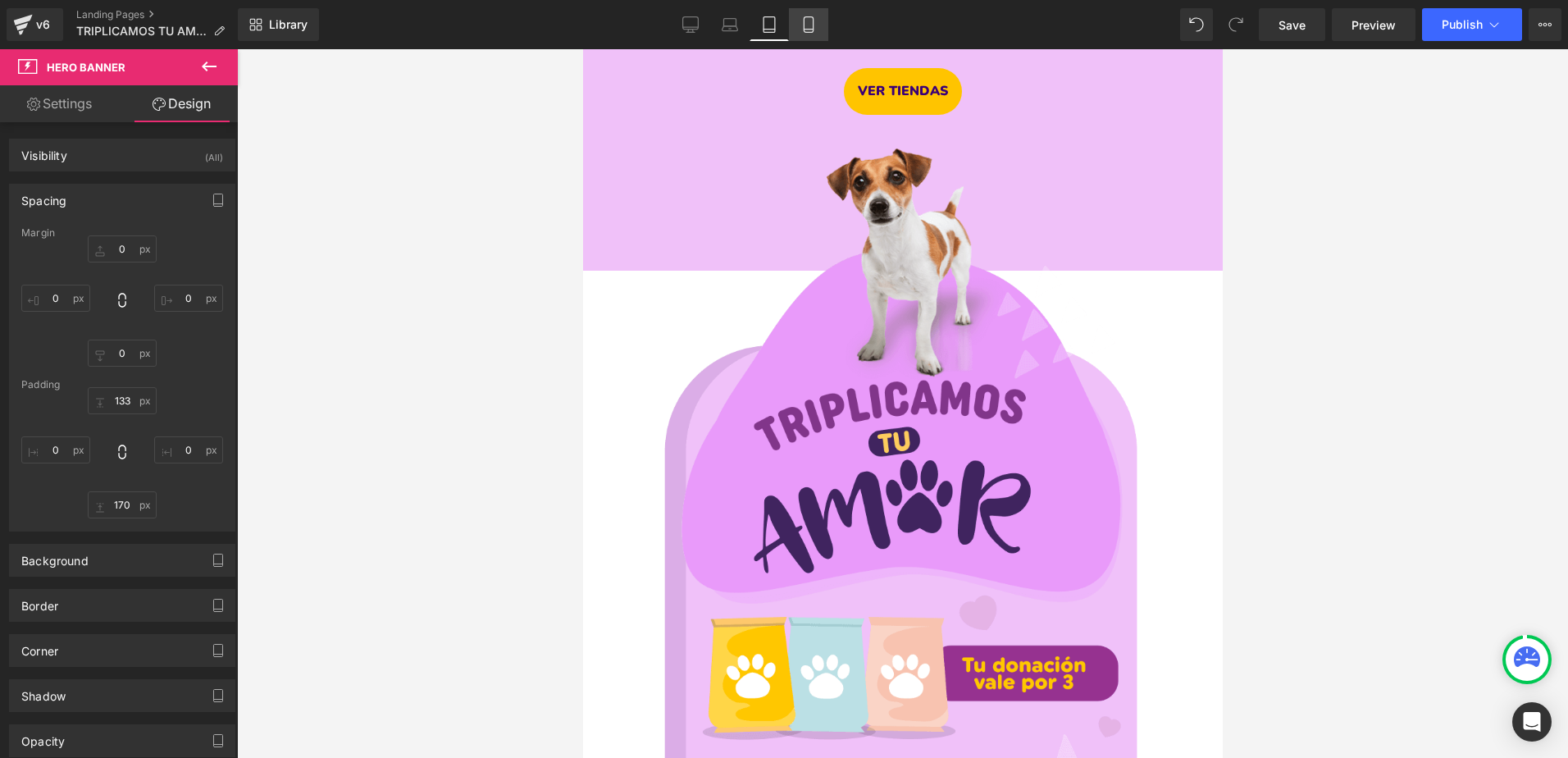 click on "Mobile" at bounding box center [809, 25] 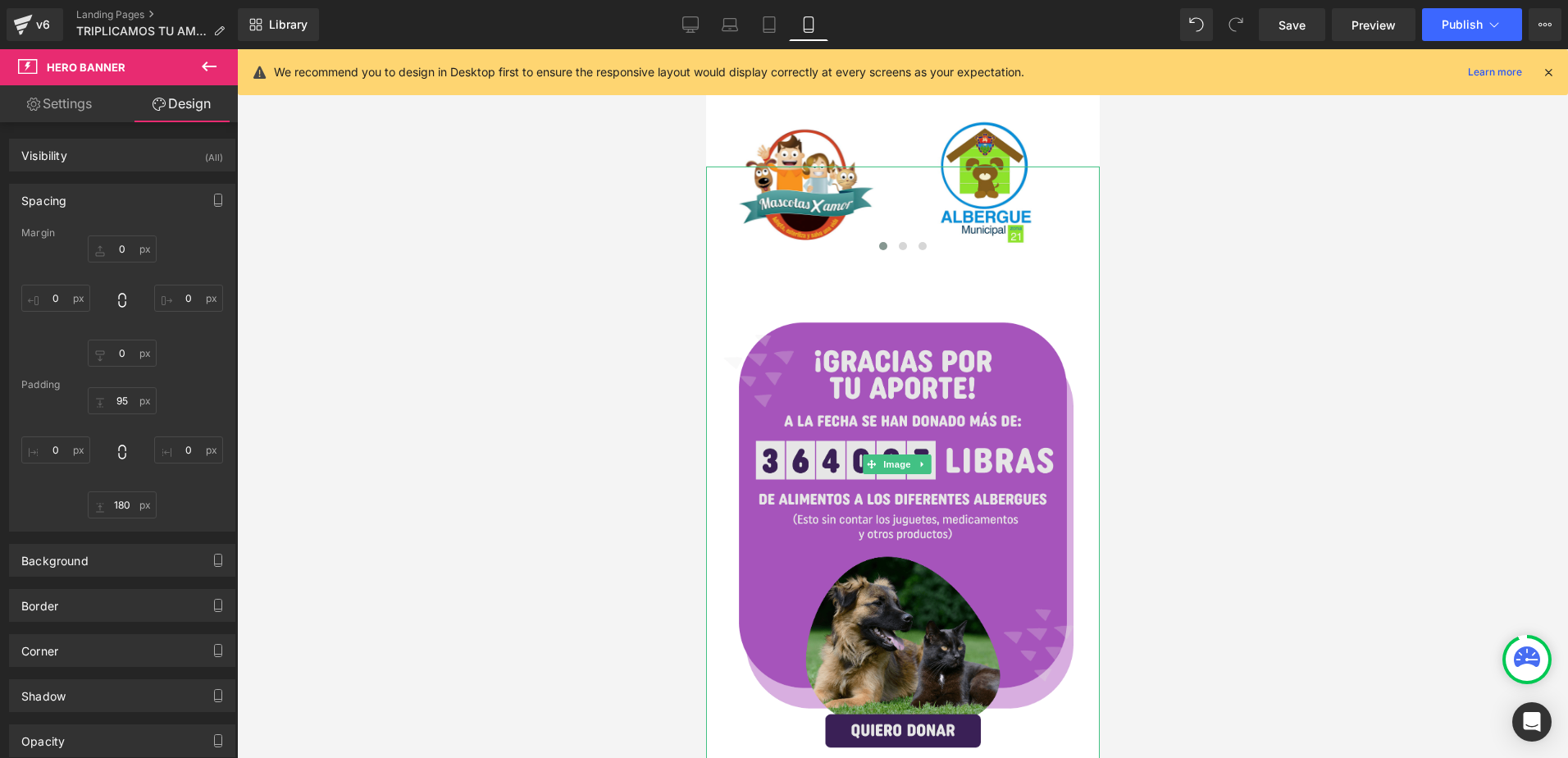 scroll, scrollTop: 3527, scrollLeft: 0, axis: vertical 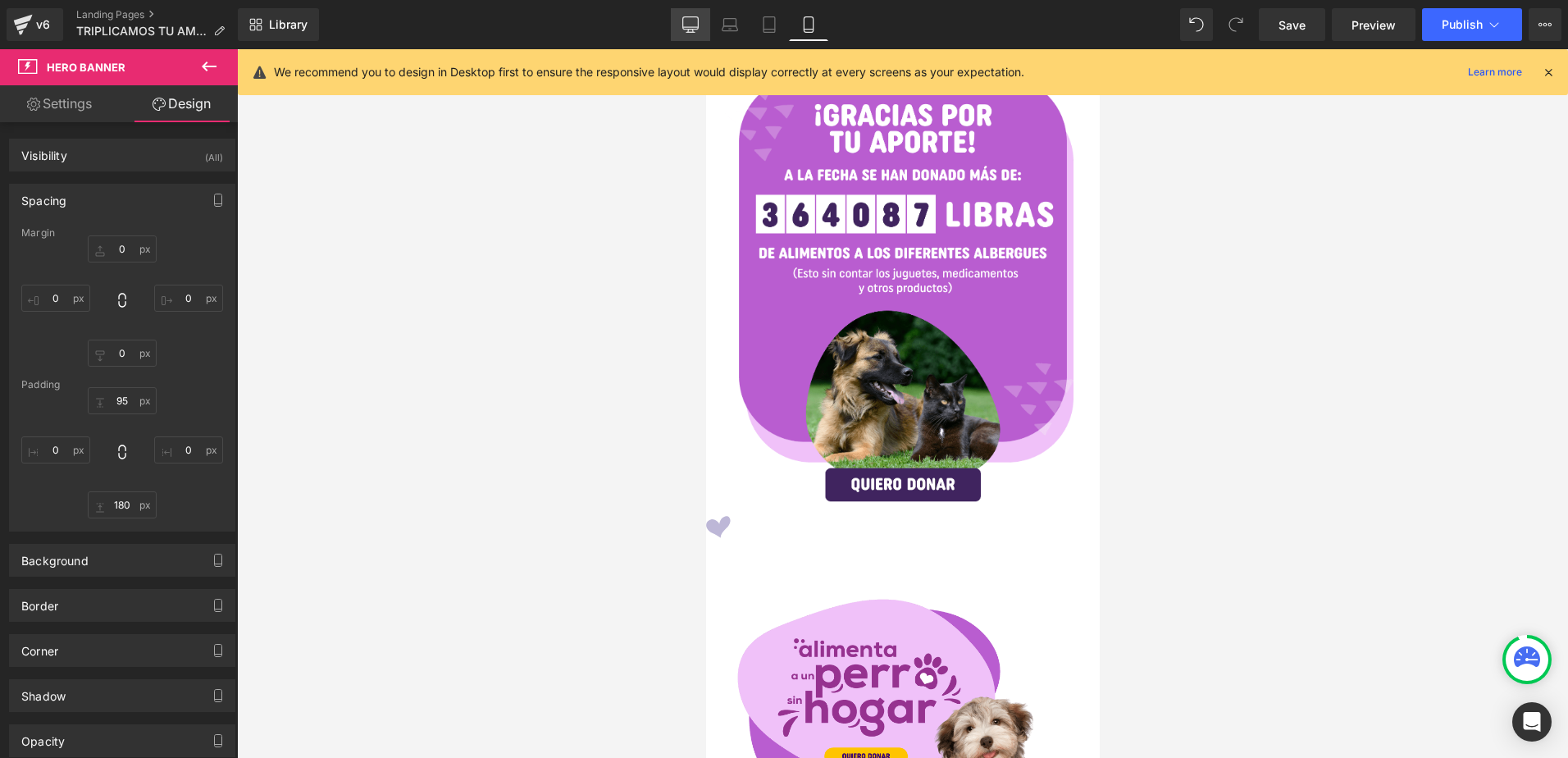 click 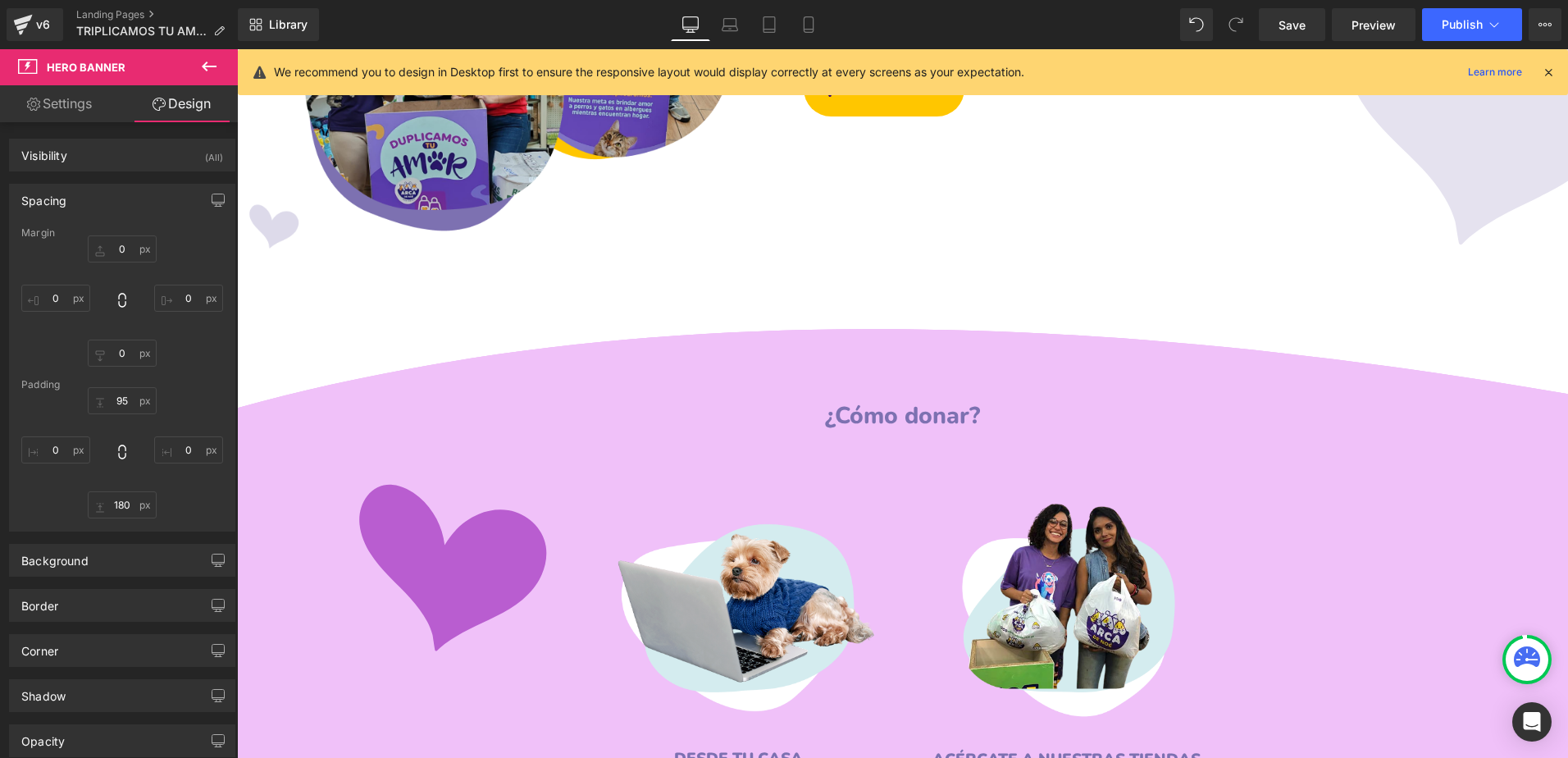 type on "0" 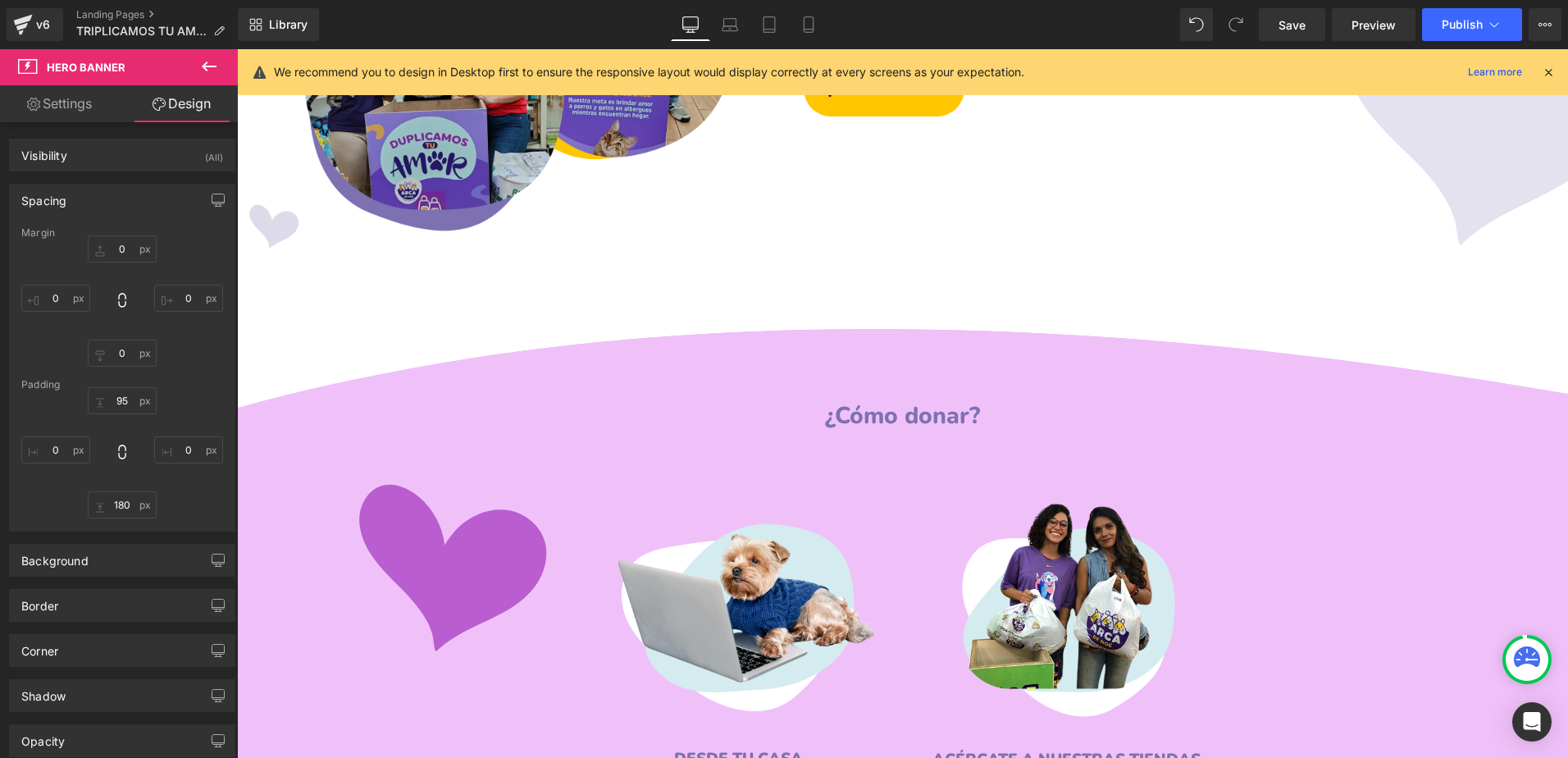 type on "0" 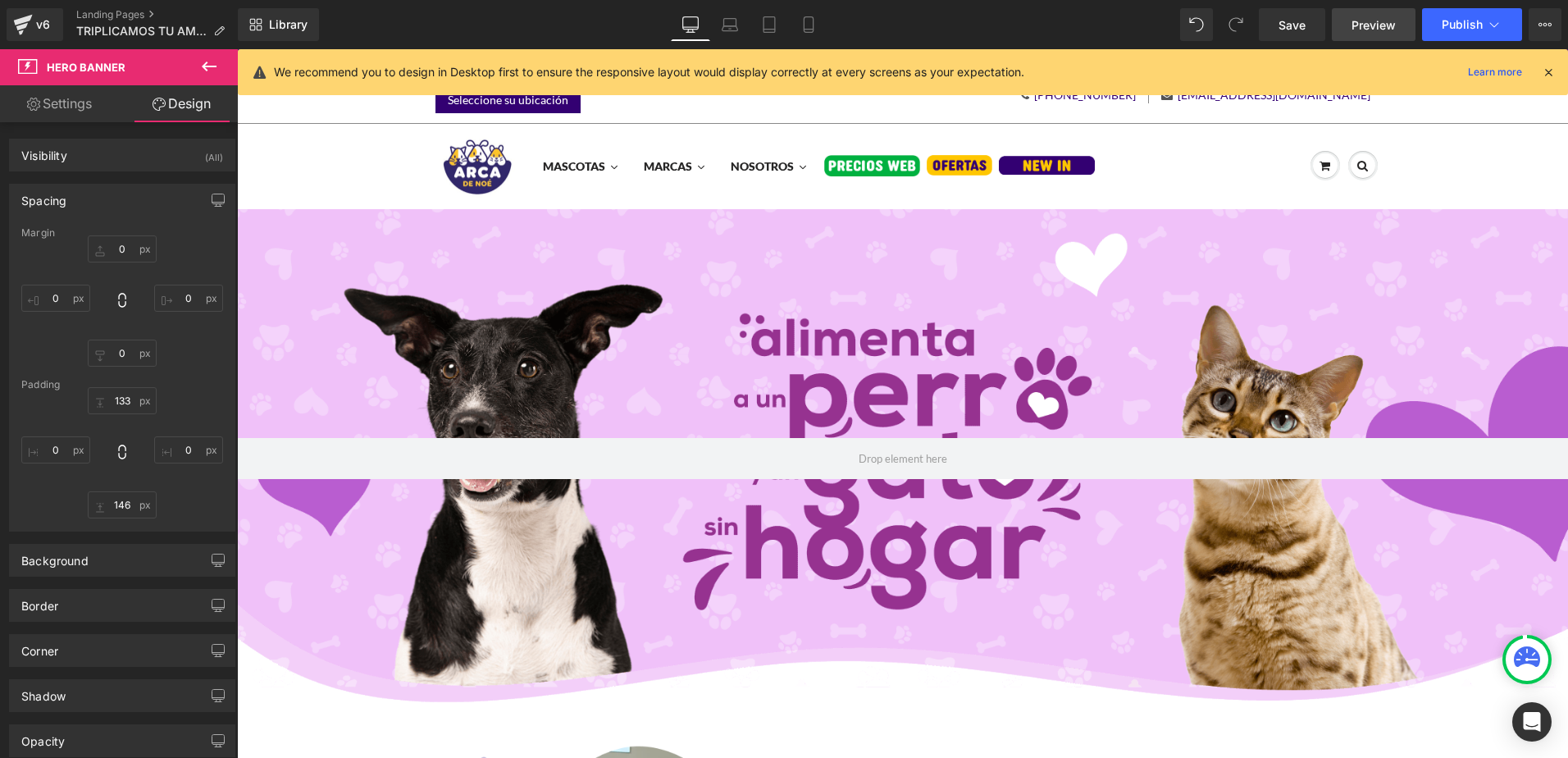 scroll, scrollTop: 0, scrollLeft: 0, axis: both 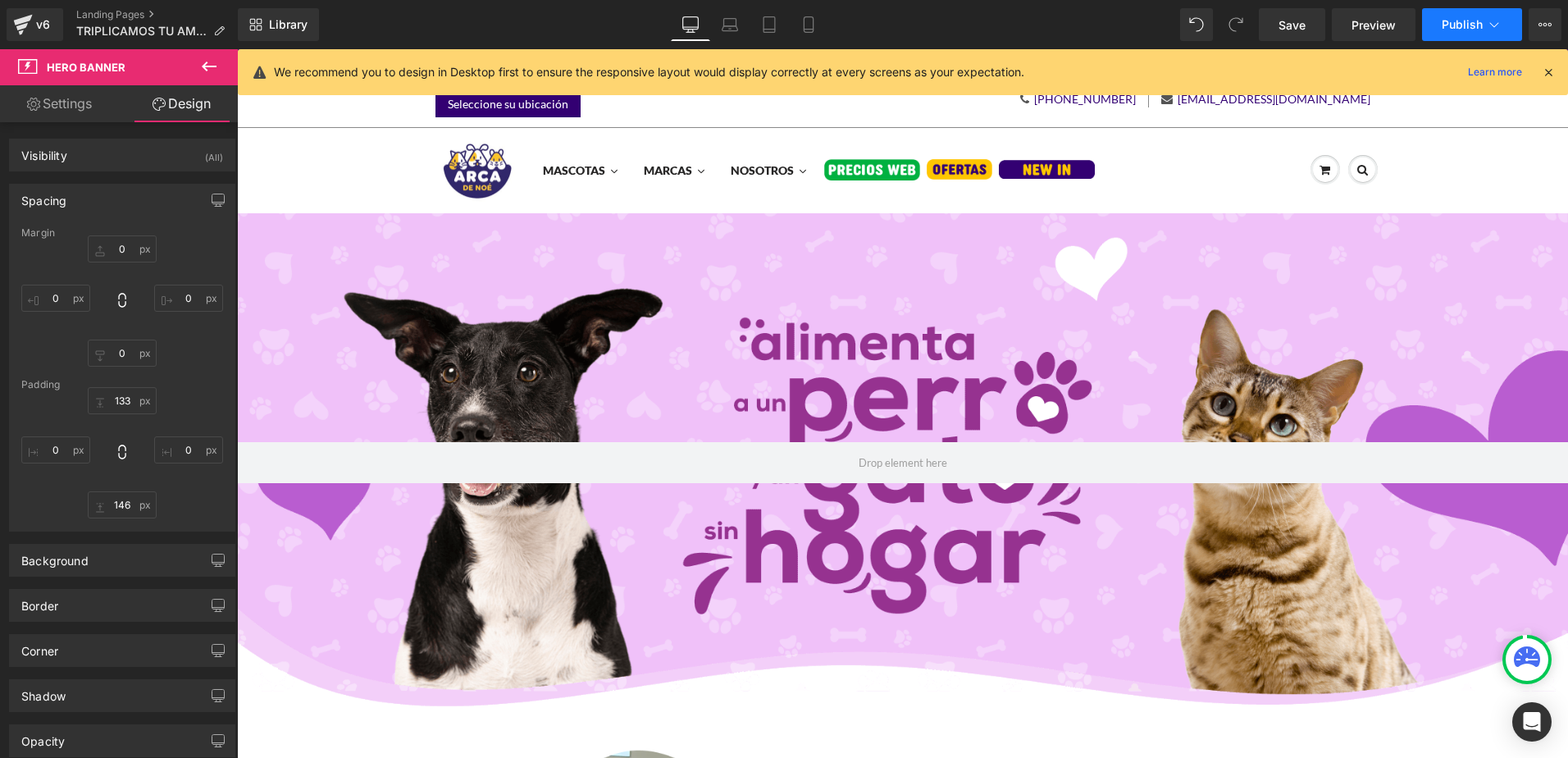 click on "Publish" at bounding box center [1462, 25] 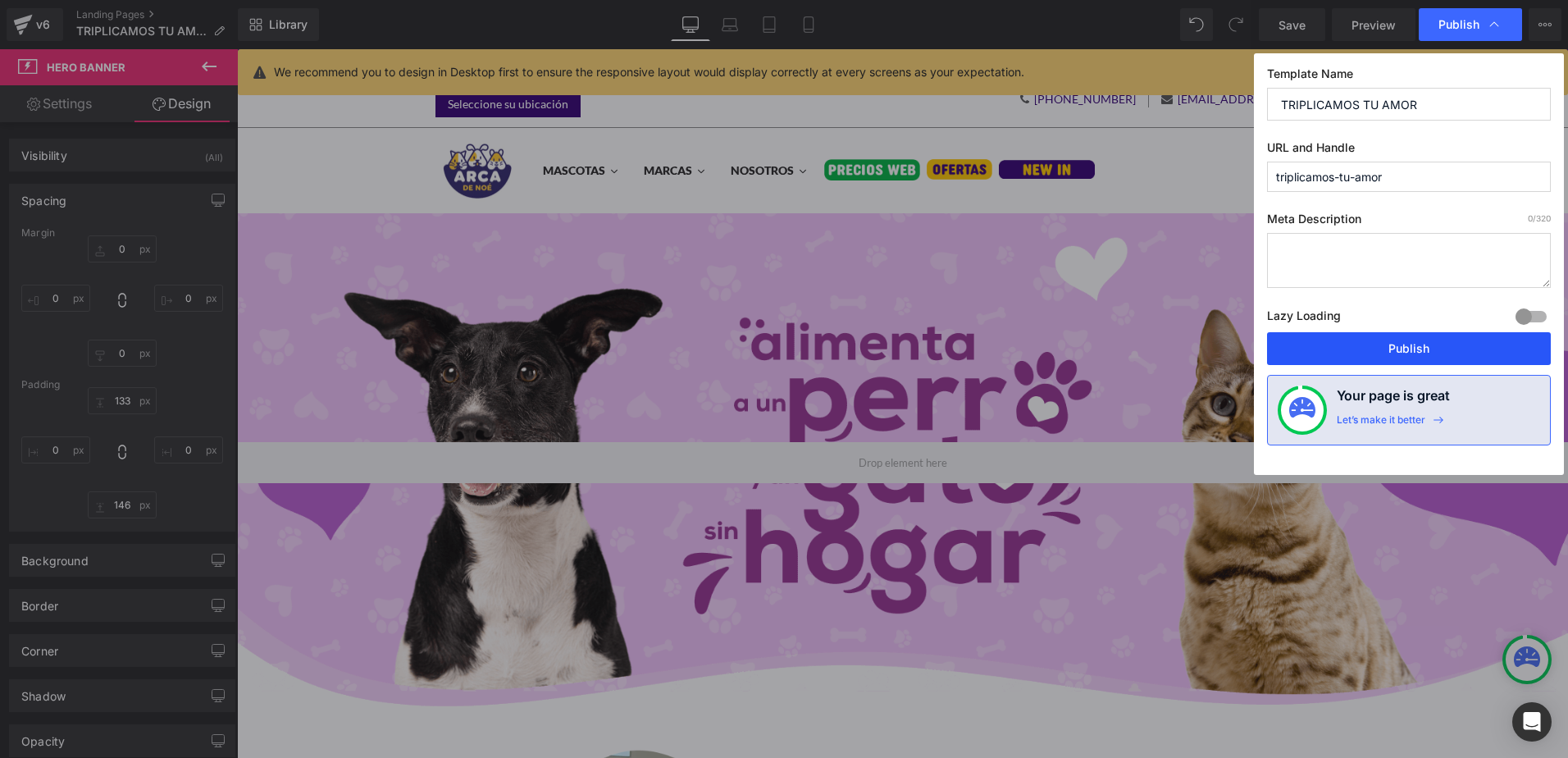 click on "Publish" at bounding box center (1409, 349) 